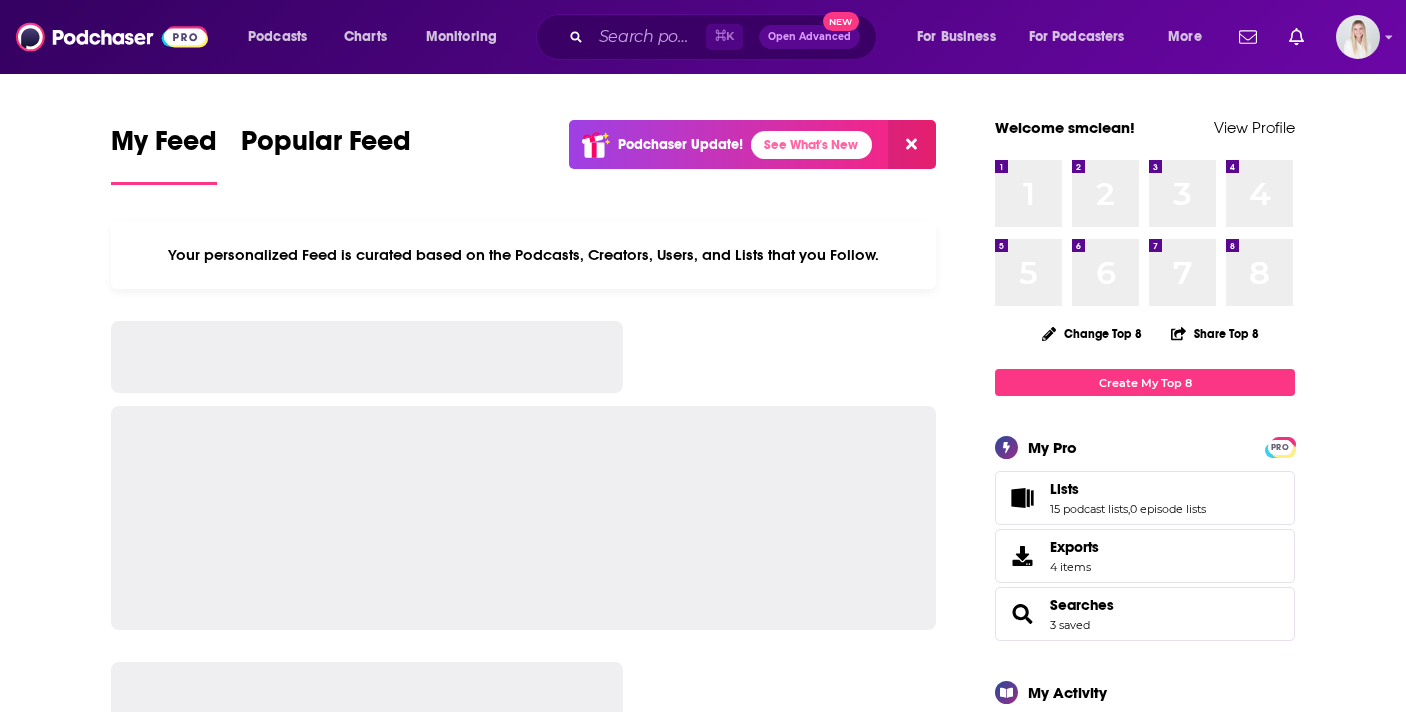 scroll, scrollTop: 0, scrollLeft: 0, axis: both 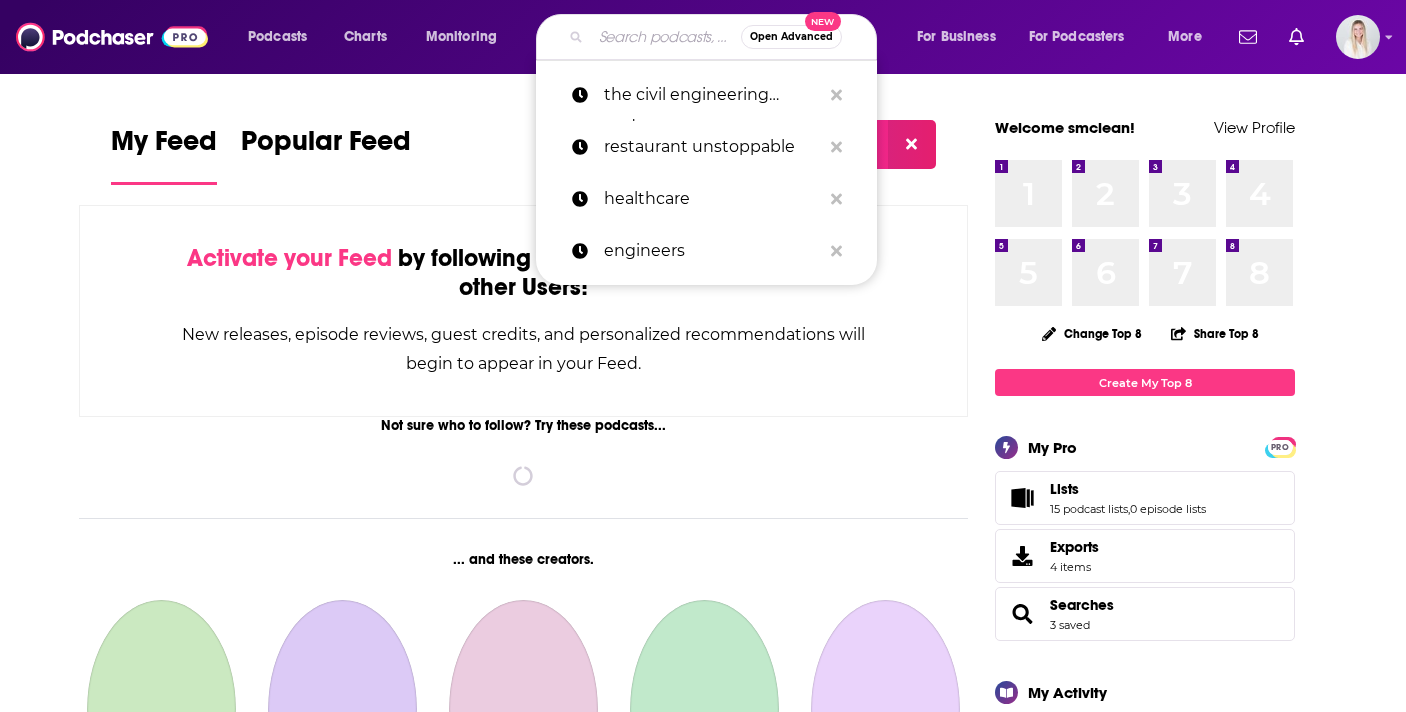 click at bounding box center (666, 37) 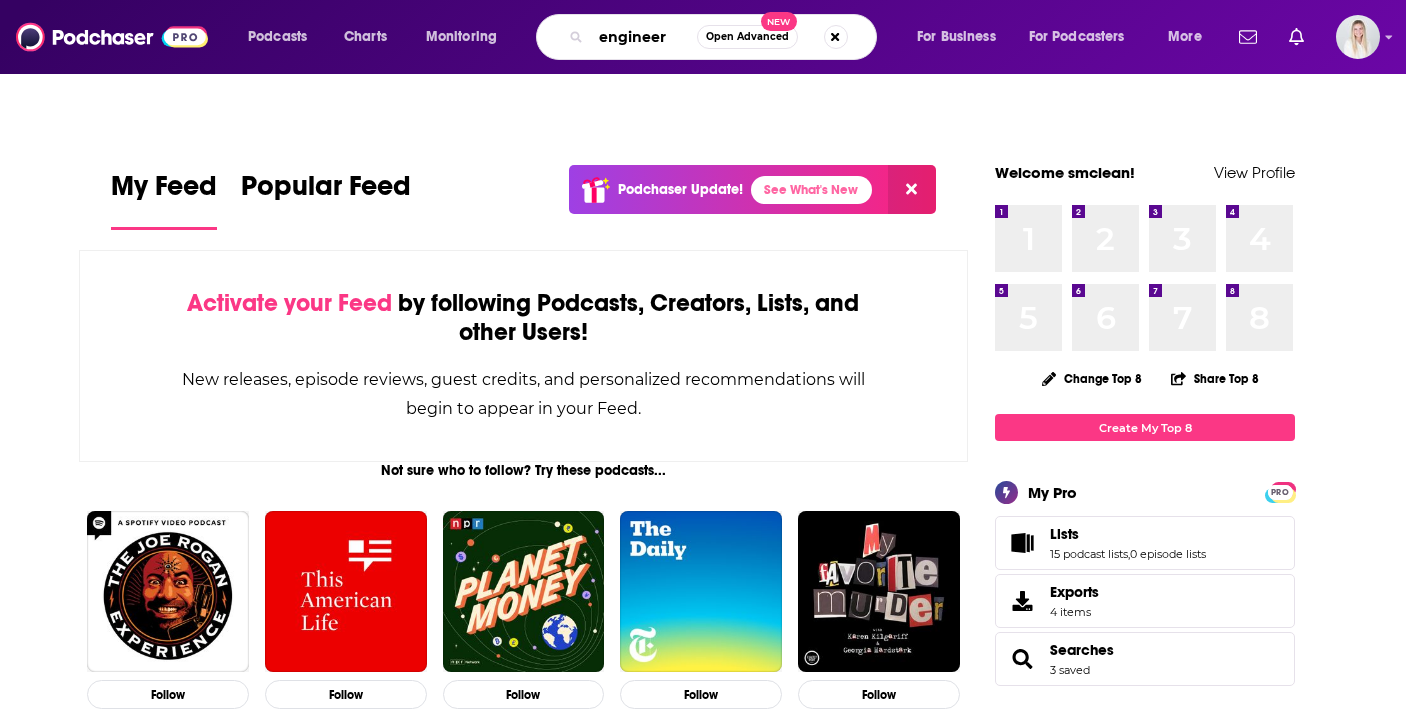 type on "engineer" 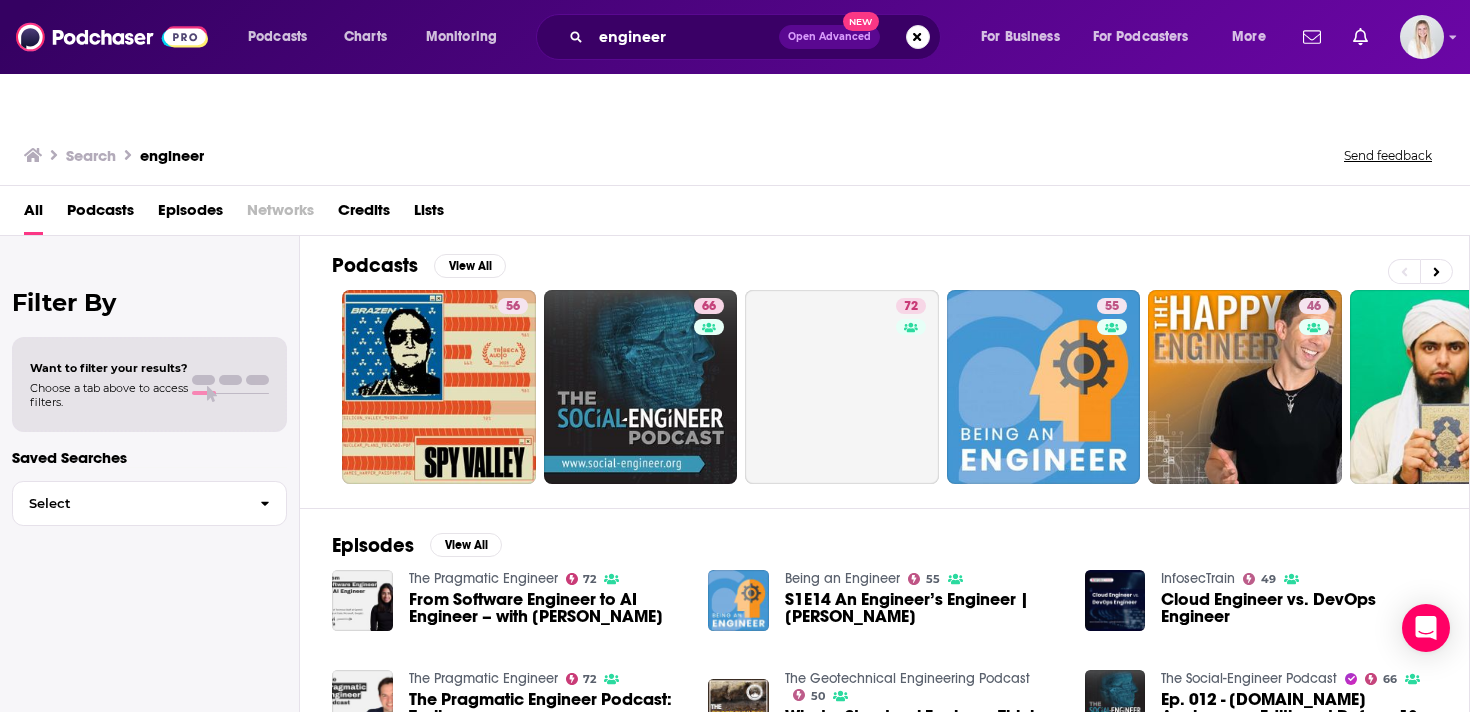 scroll, scrollTop: 0, scrollLeft: 0, axis: both 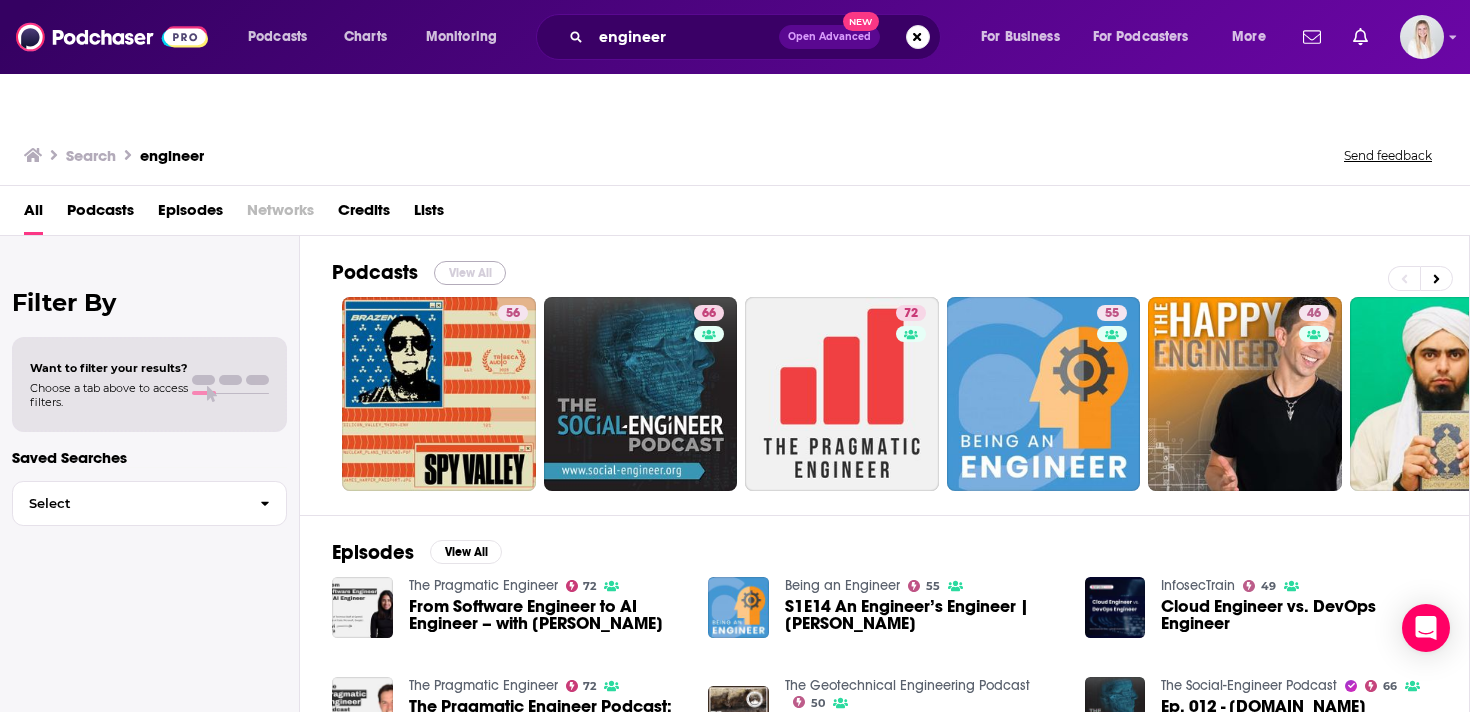 click on "View All" at bounding box center (470, 273) 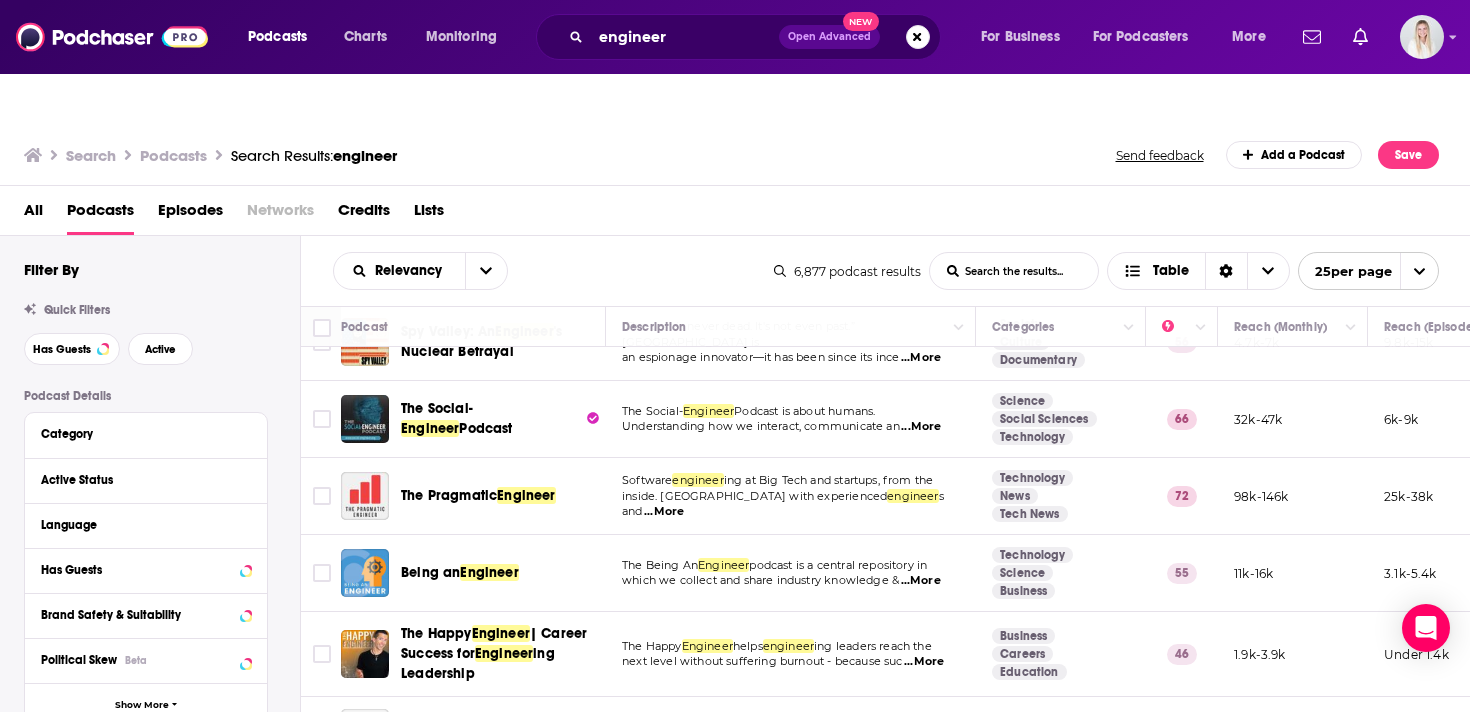 scroll, scrollTop: 52, scrollLeft: 0, axis: vertical 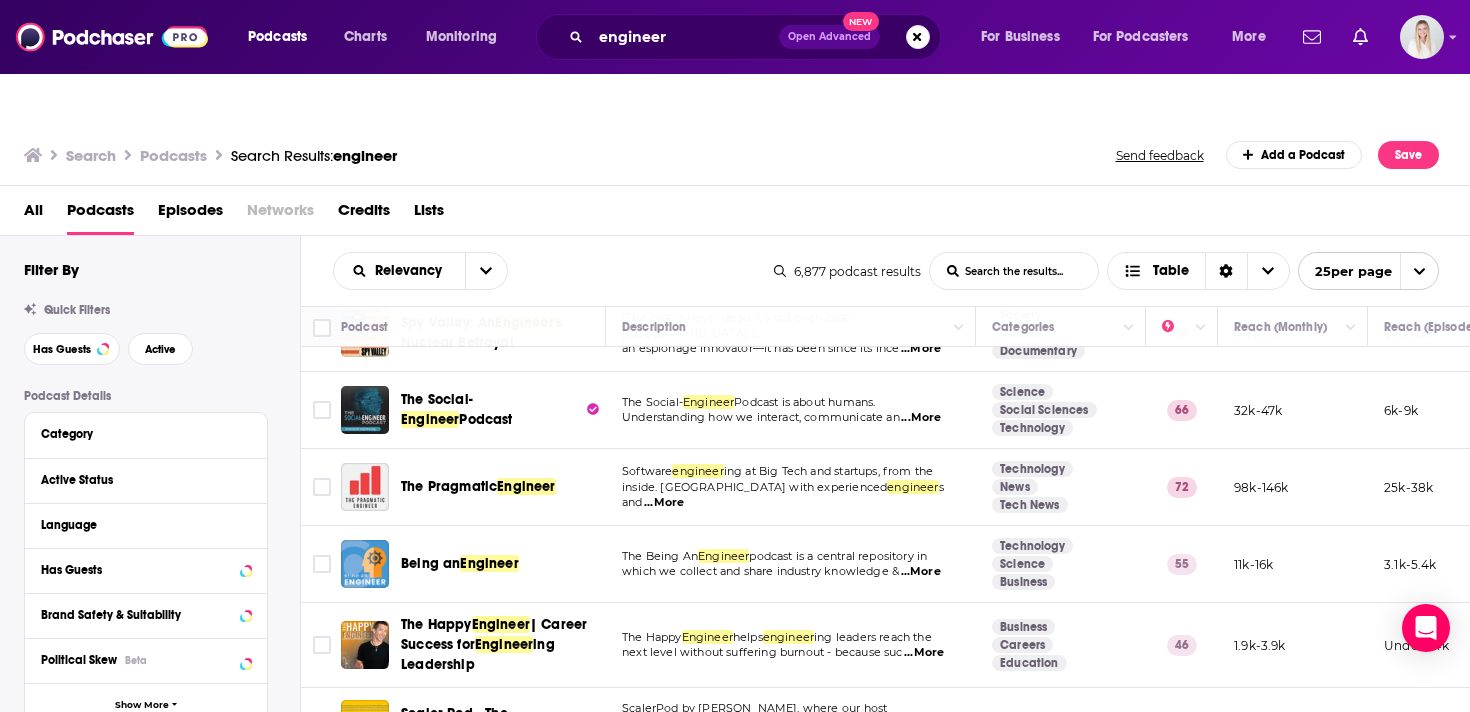 click on "...More" at bounding box center (921, 572) 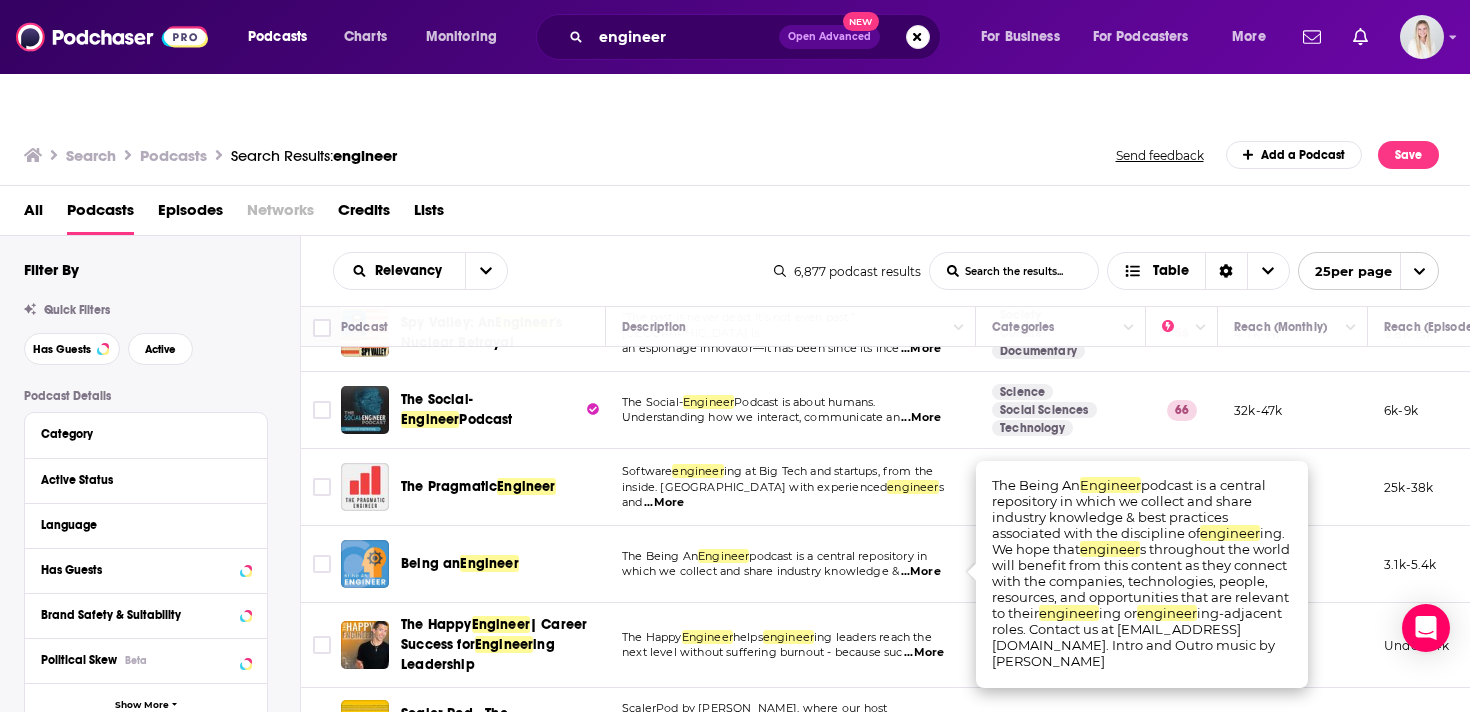 click on "...More" at bounding box center [921, 572] 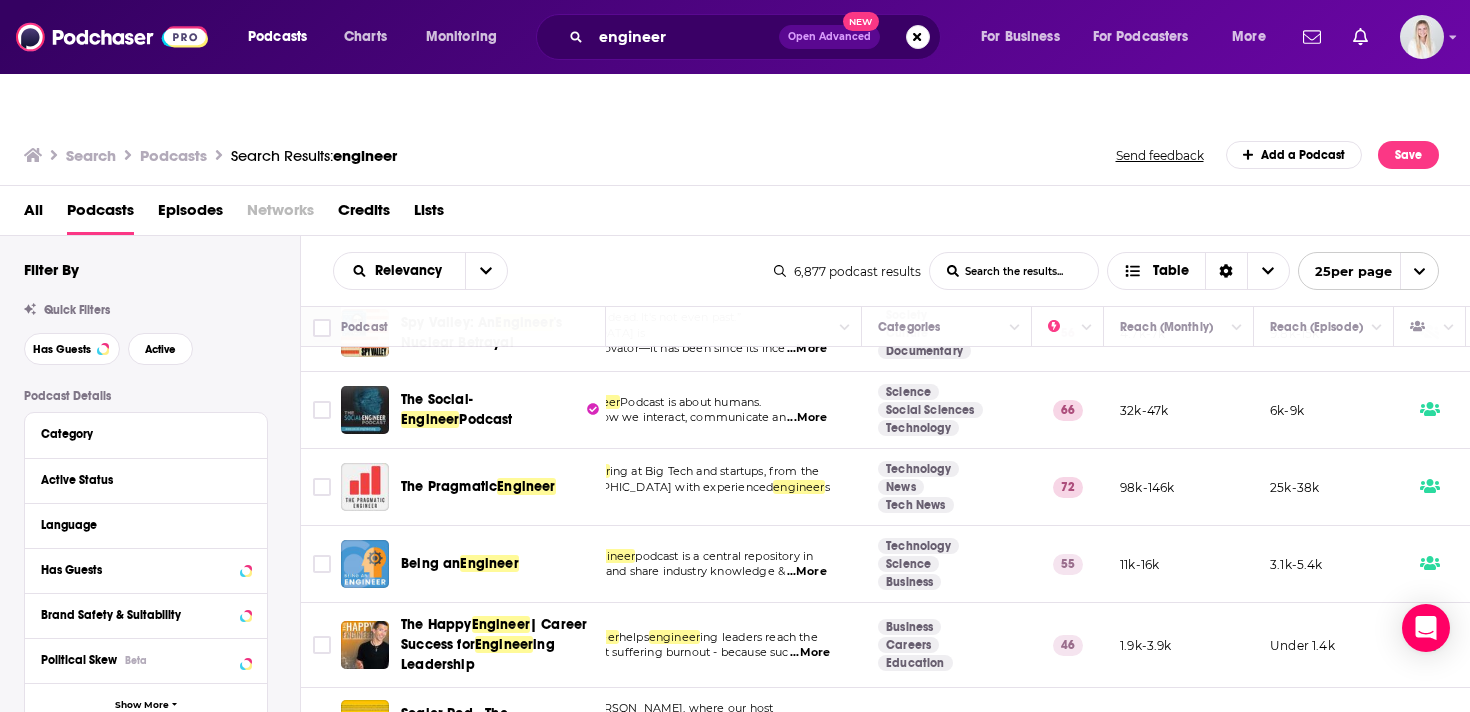 scroll, scrollTop: 52, scrollLeft: 0, axis: vertical 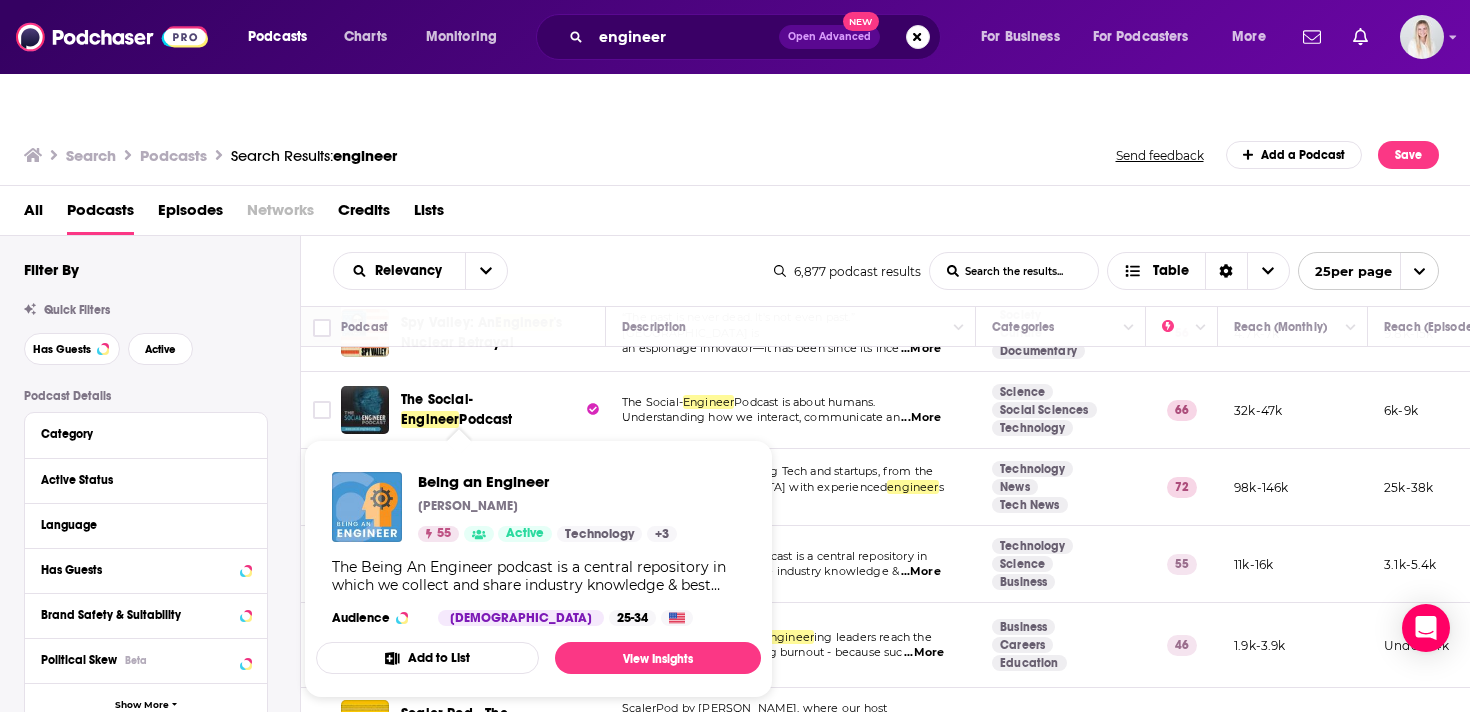 click on "All Podcasts Episodes Networks Credits Lists" at bounding box center [739, 214] 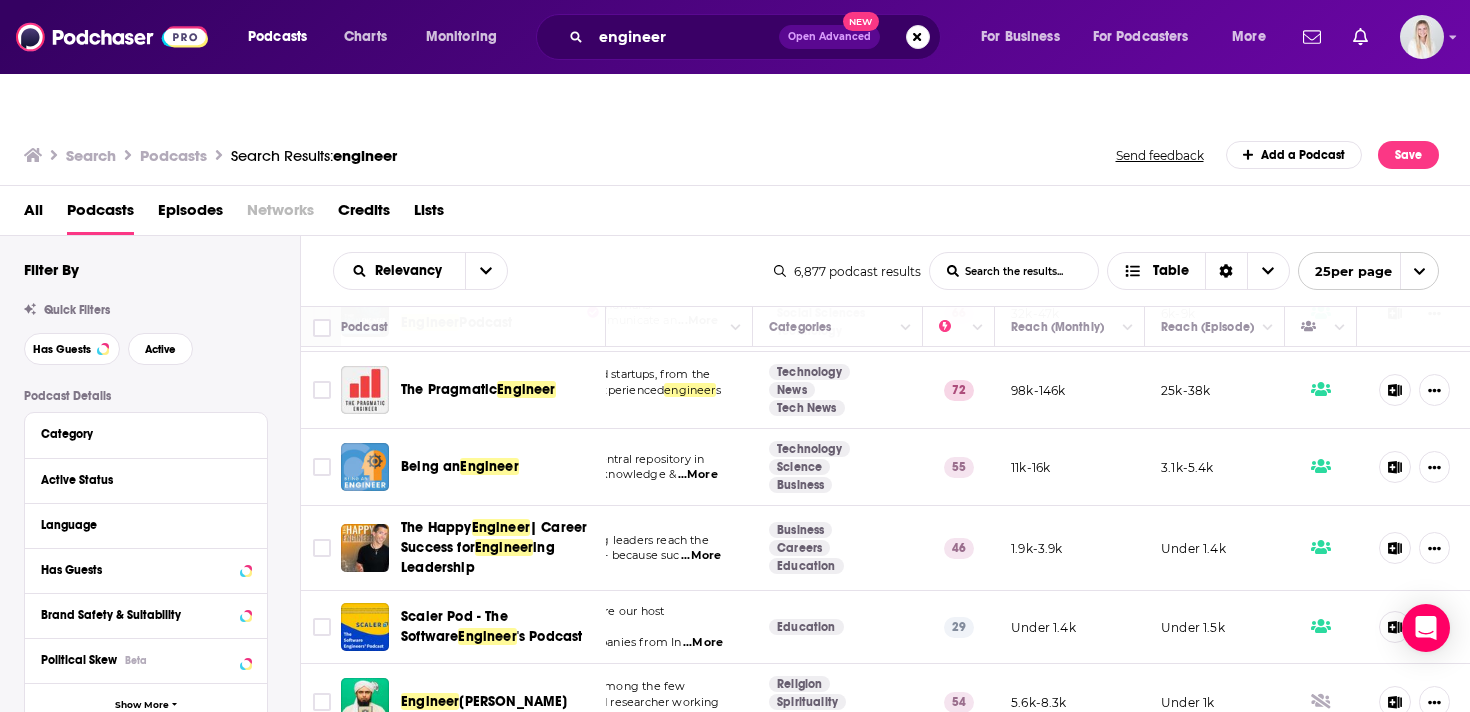 scroll, scrollTop: 149, scrollLeft: 224, axis: both 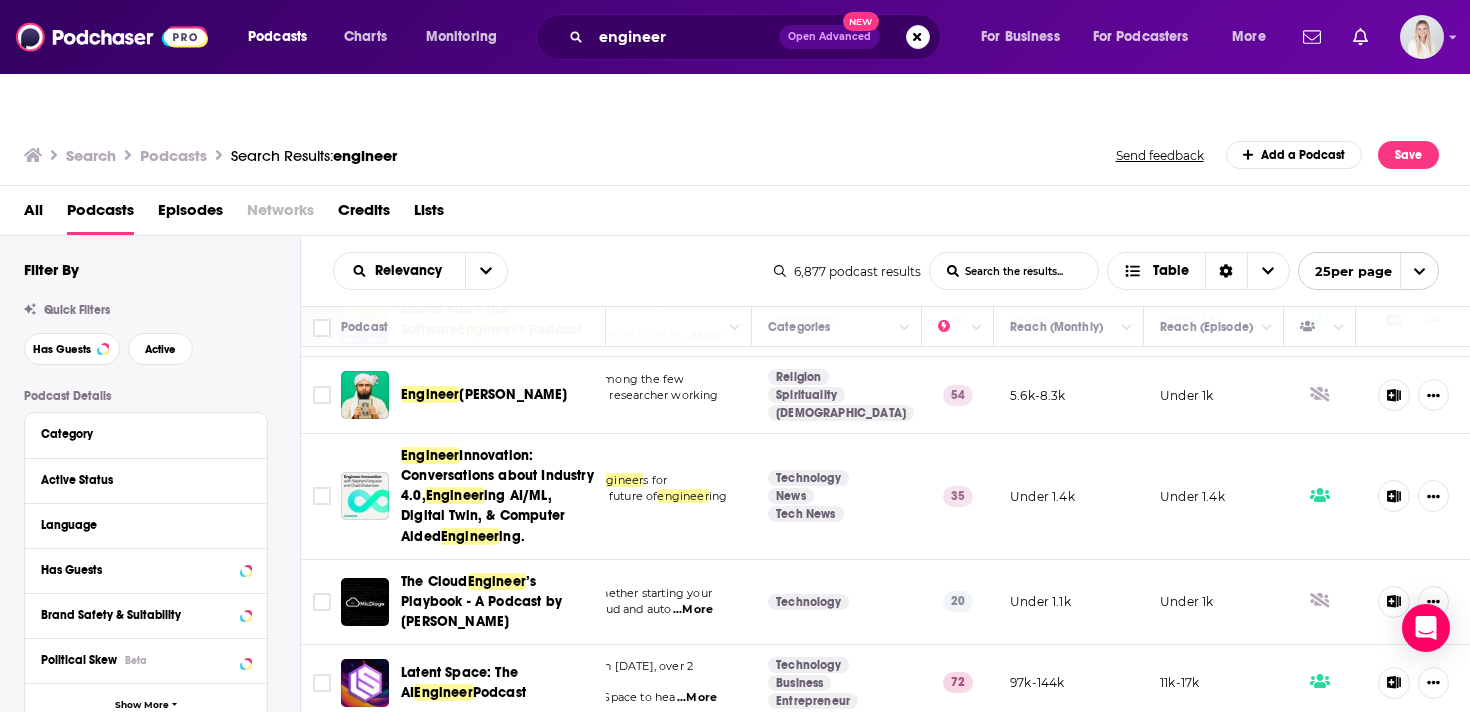 click on "Engineer  Innovation is a podcast by  engineer s for engineer s, delving into the future of  engineer ing s  ...More" at bounding box center [567, 496] 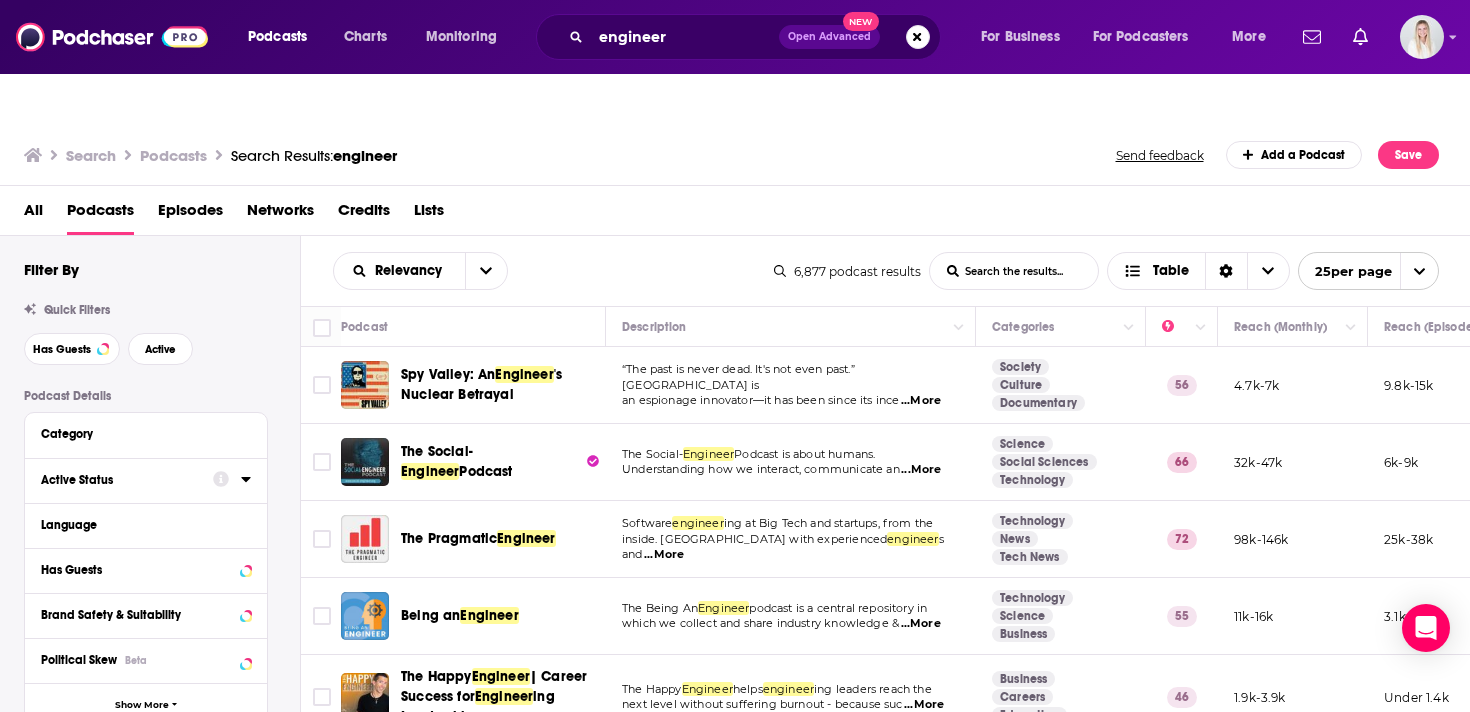 click on "Active Status" at bounding box center [120, 480] 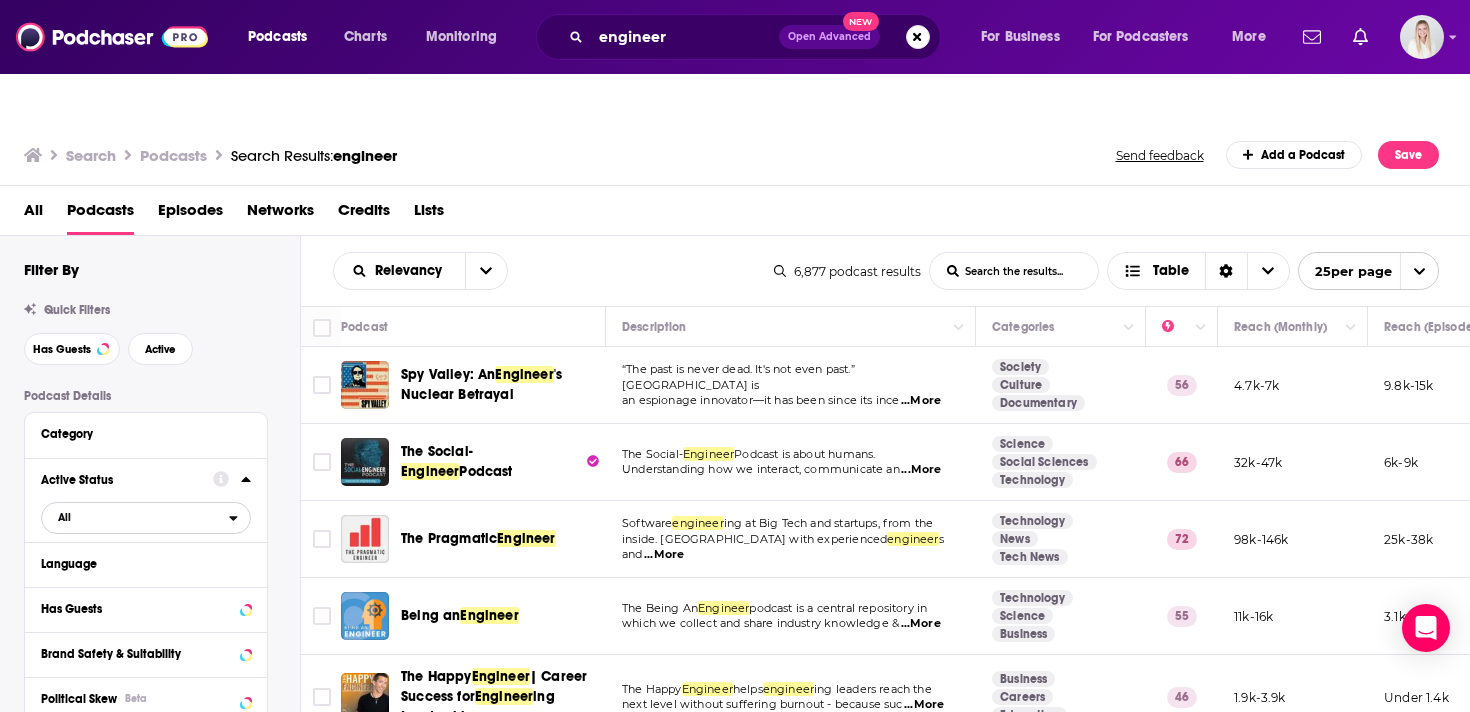 drag, startPoint x: 661, startPoint y: 417, endPoint x: 67, endPoint y: 477, distance: 597.0226 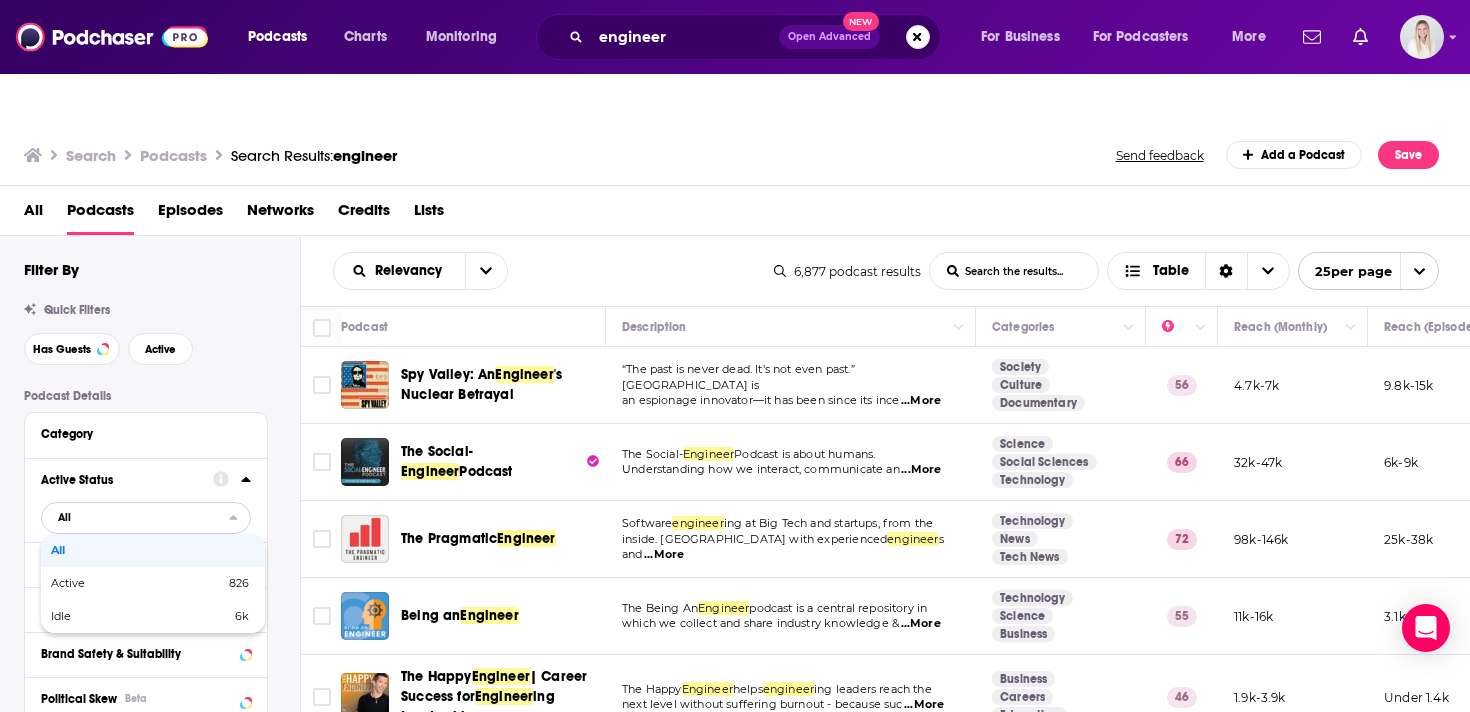 click on "Active" at bounding box center [103, 583] 